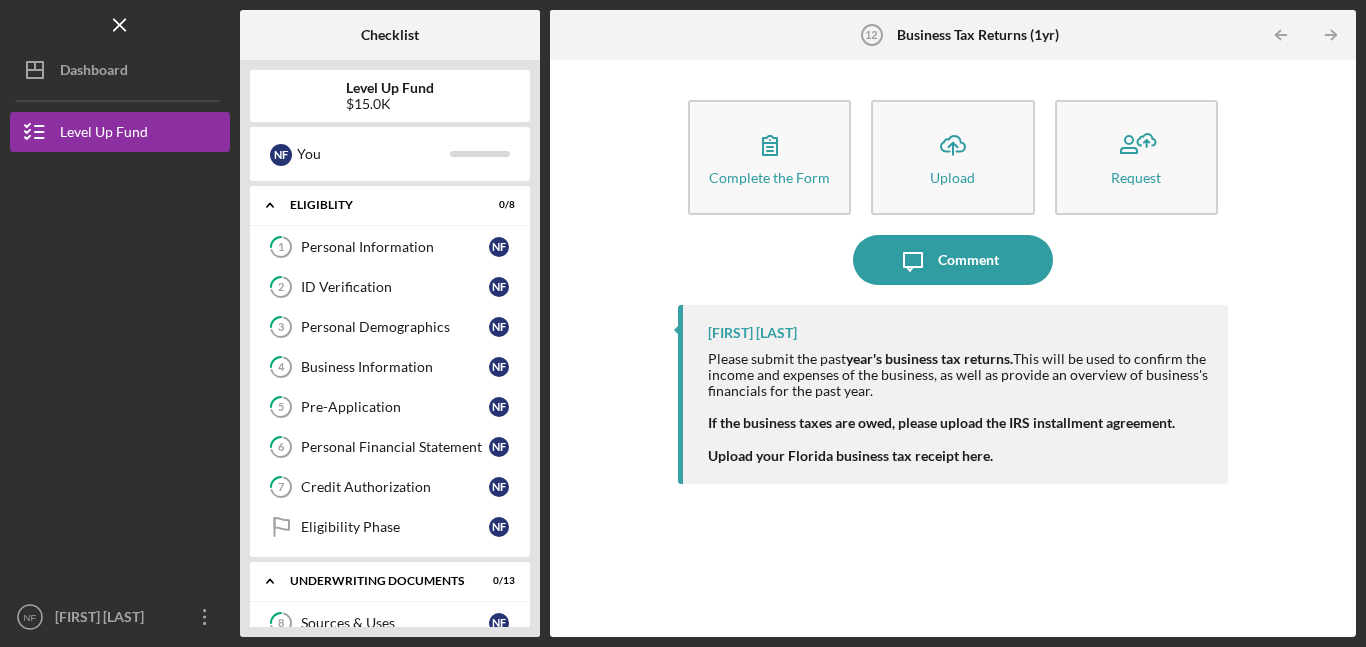 scroll, scrollTop: 0, scrollLeft: 0, axis: both 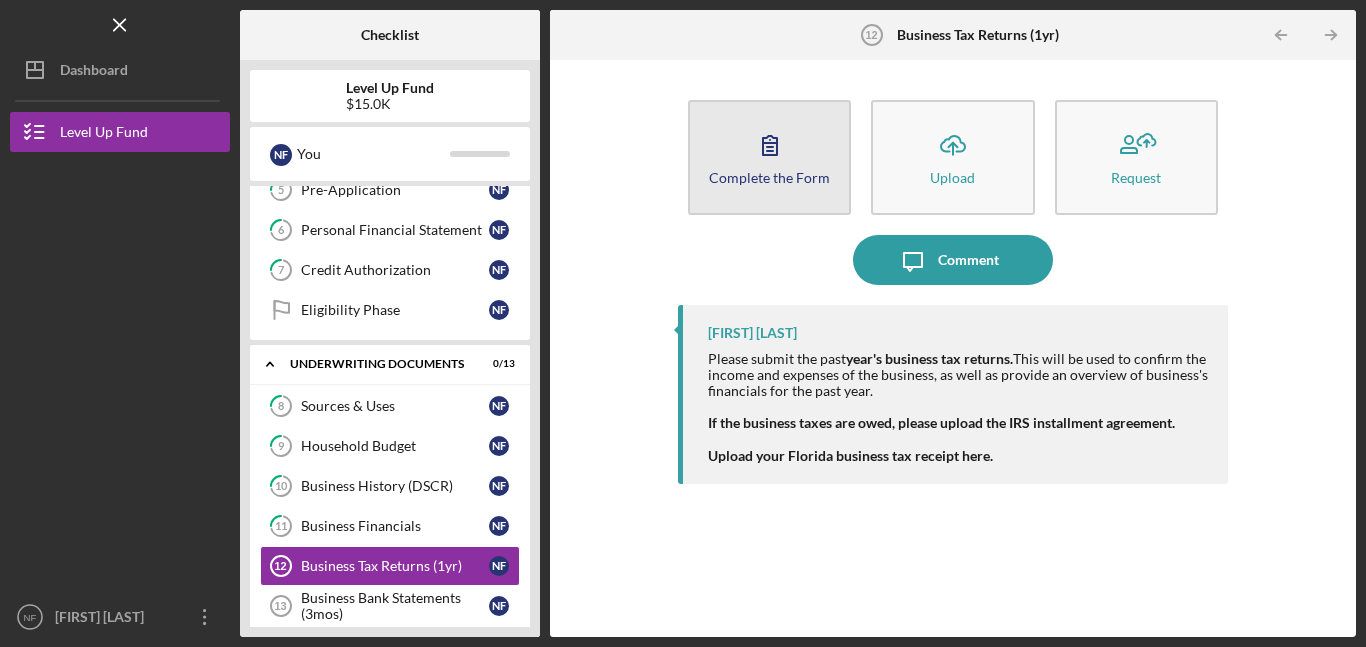 click on "Complete the Form" at bounding box center (769, 177) 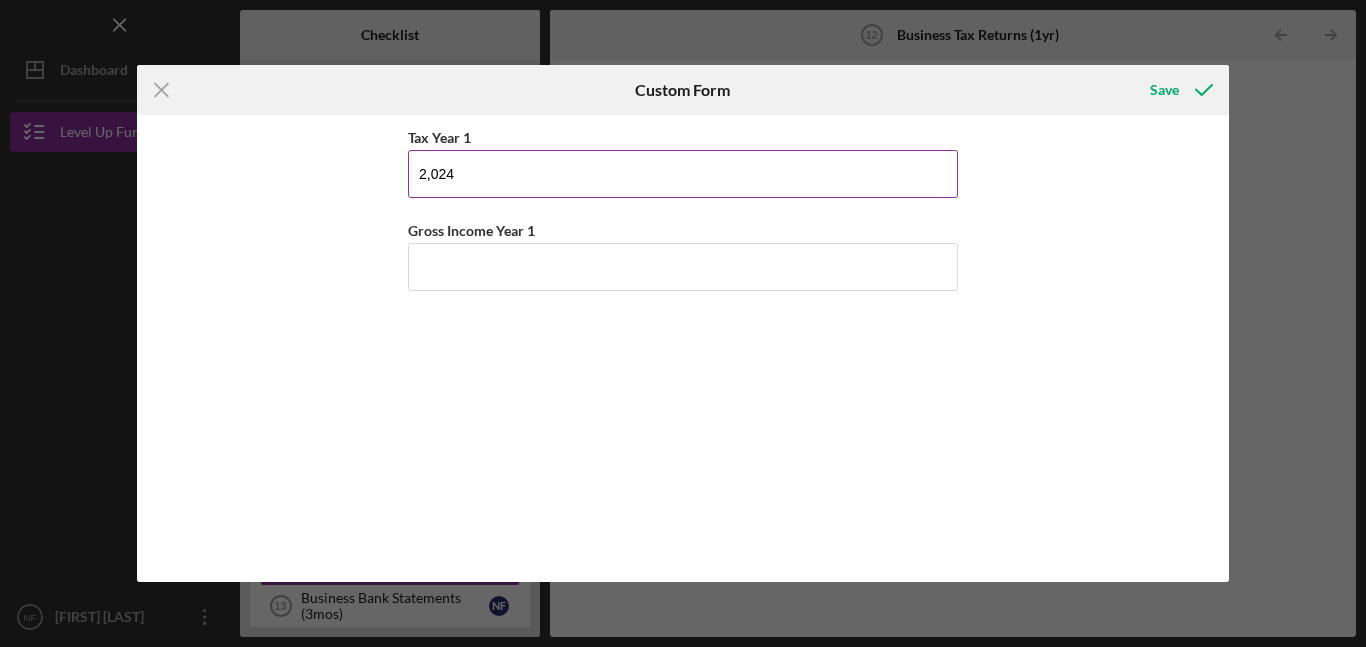 click on "2,024" at bounding box center [683, 174] 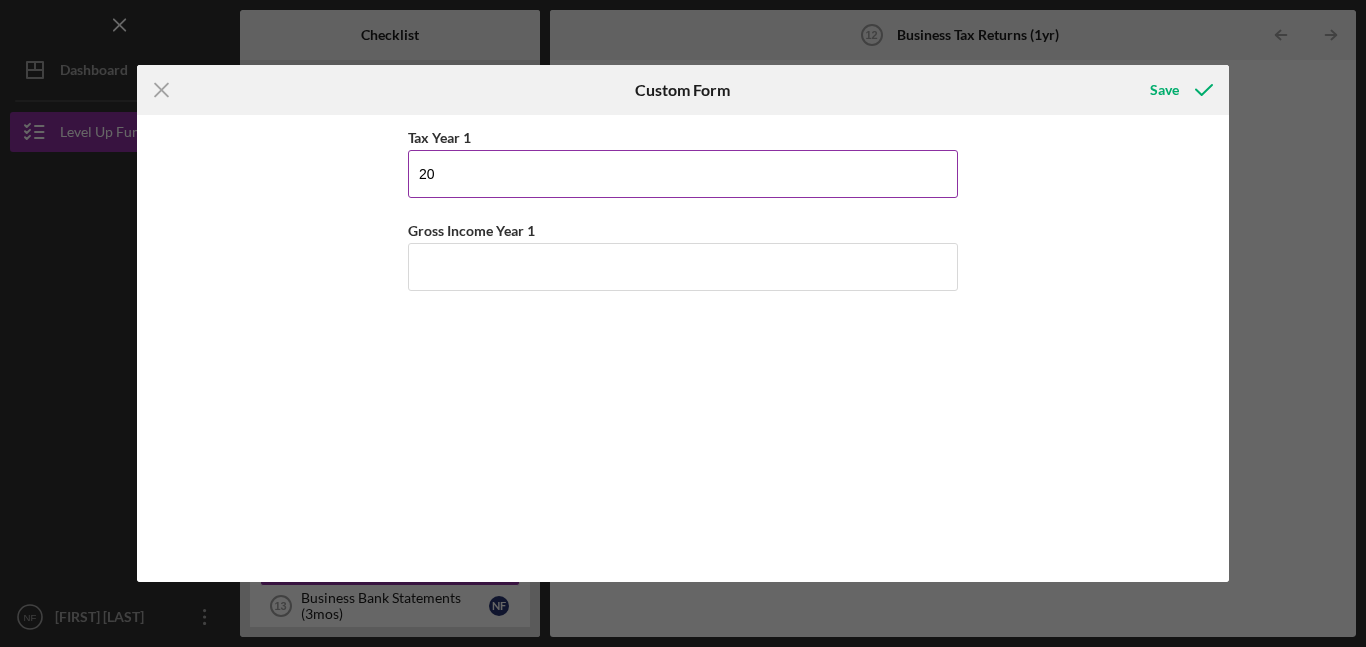 type on "2" 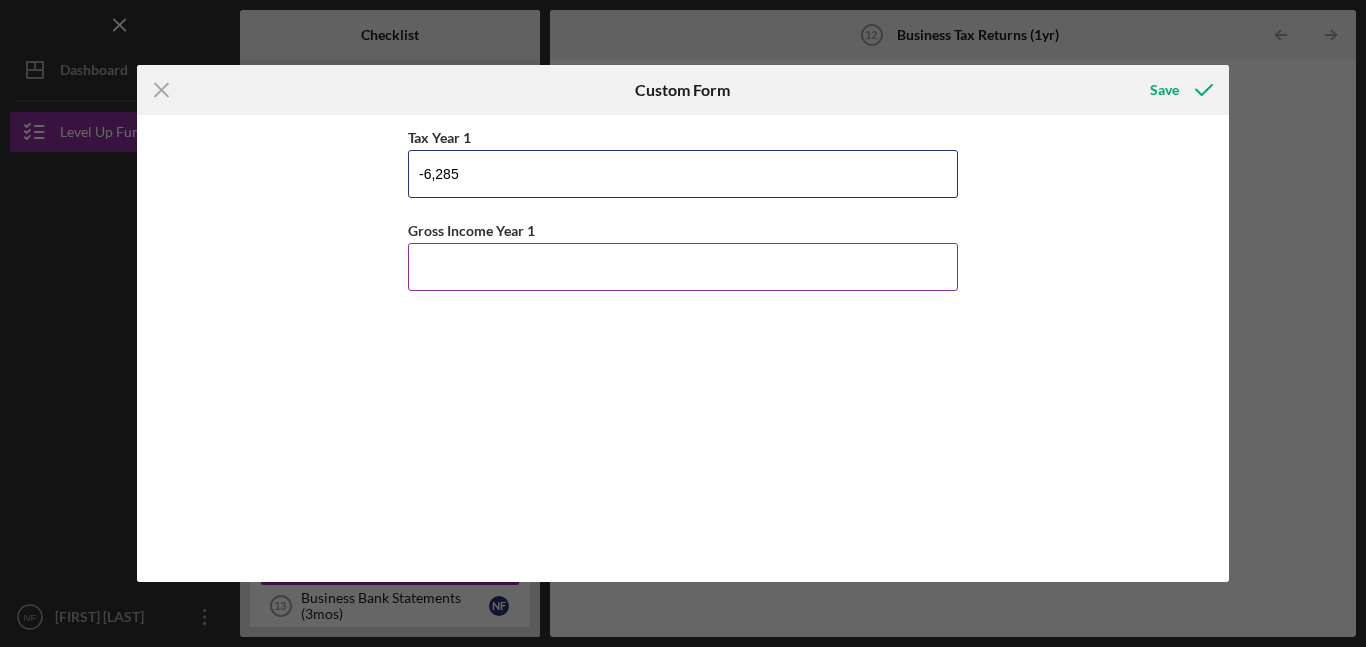 type on "-6,285" 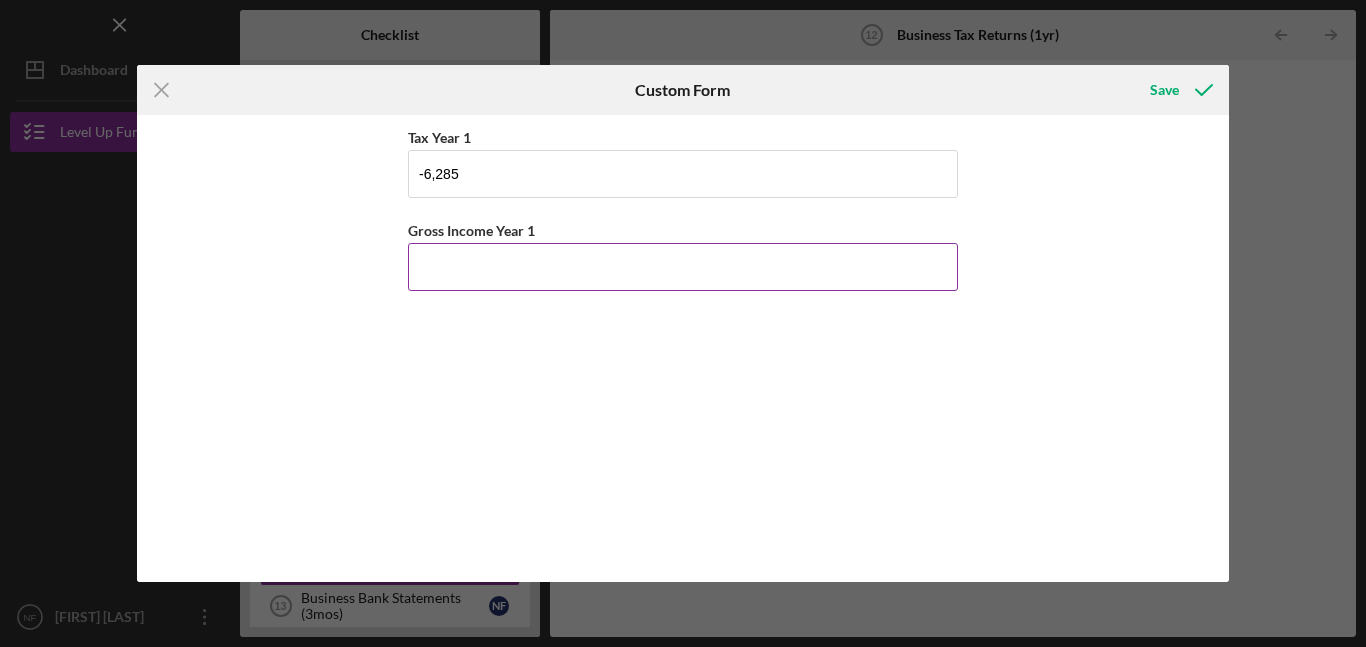 click on "Gross Income Year 1" at bounding box center (683, 267) 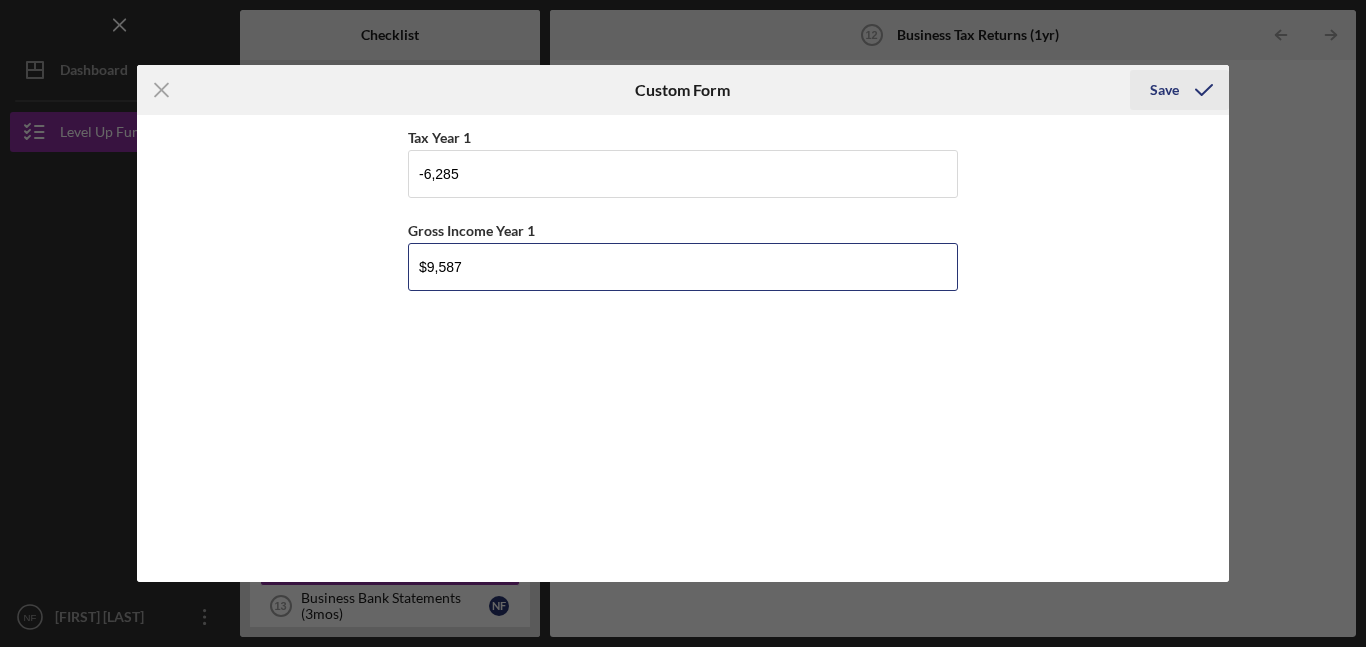 type on "$9,587" 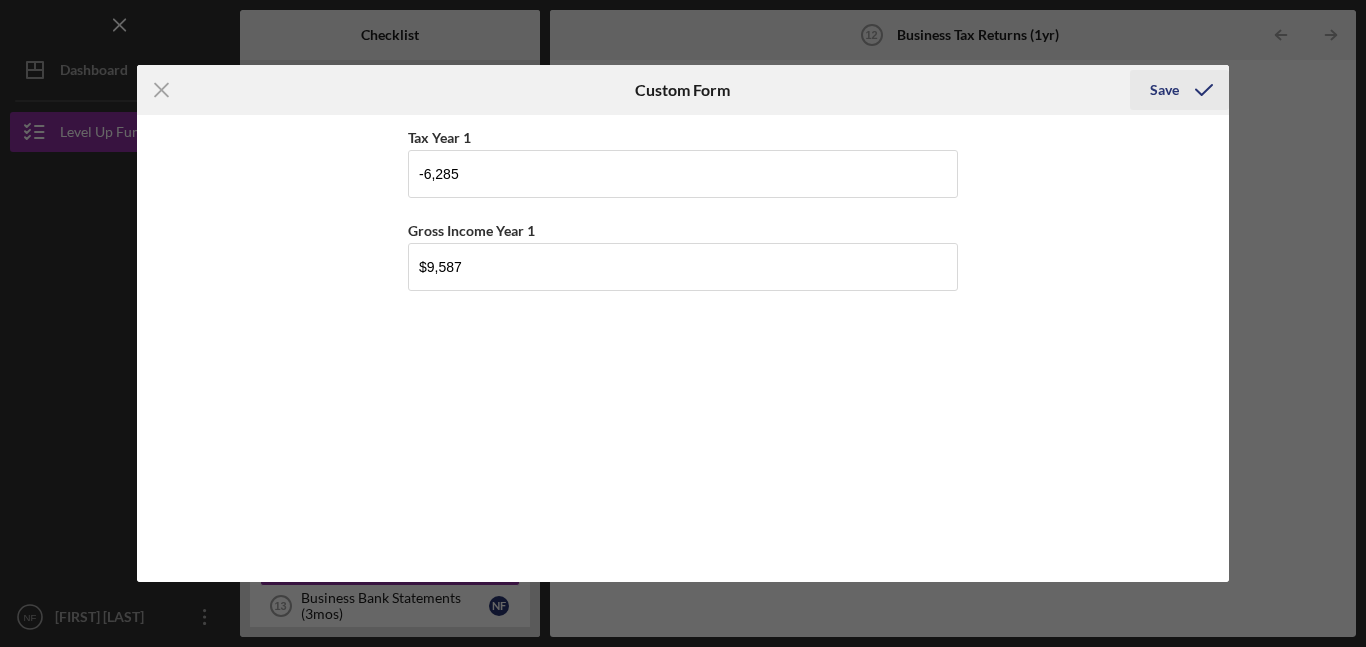 click on "Save" at bounding box center (1164, 90) 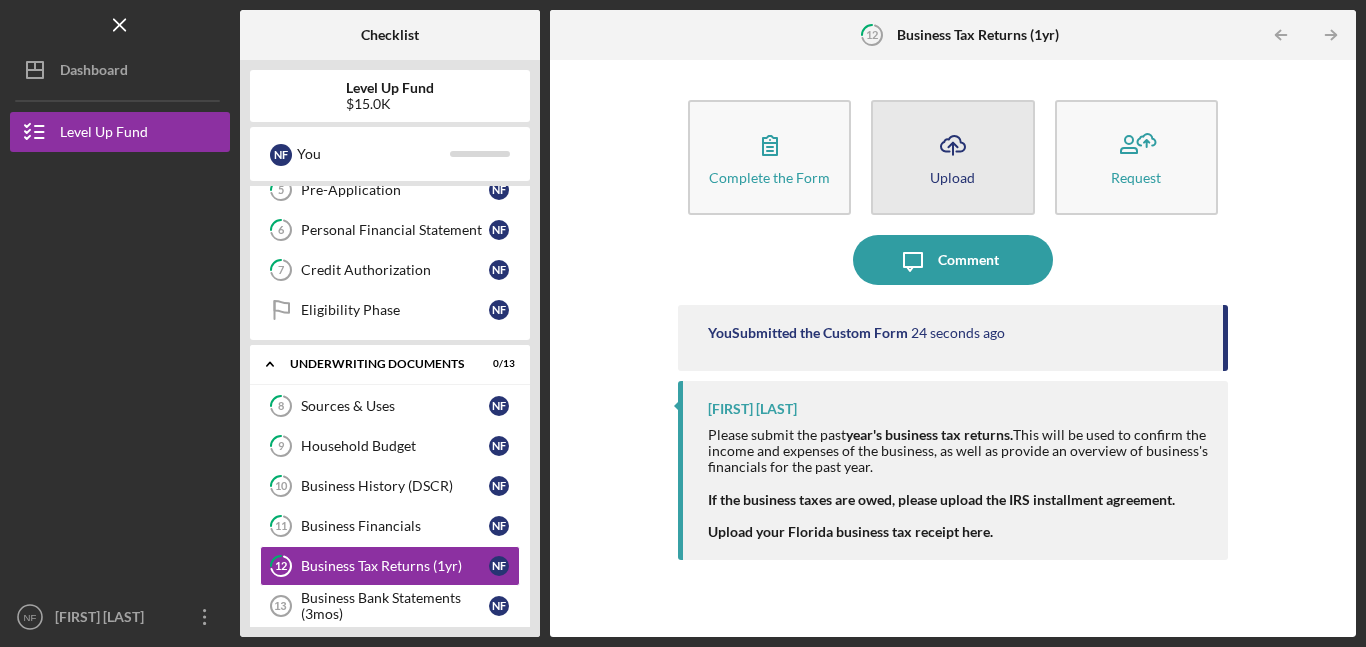 click on "Upload" at bounding box center [952, 177] 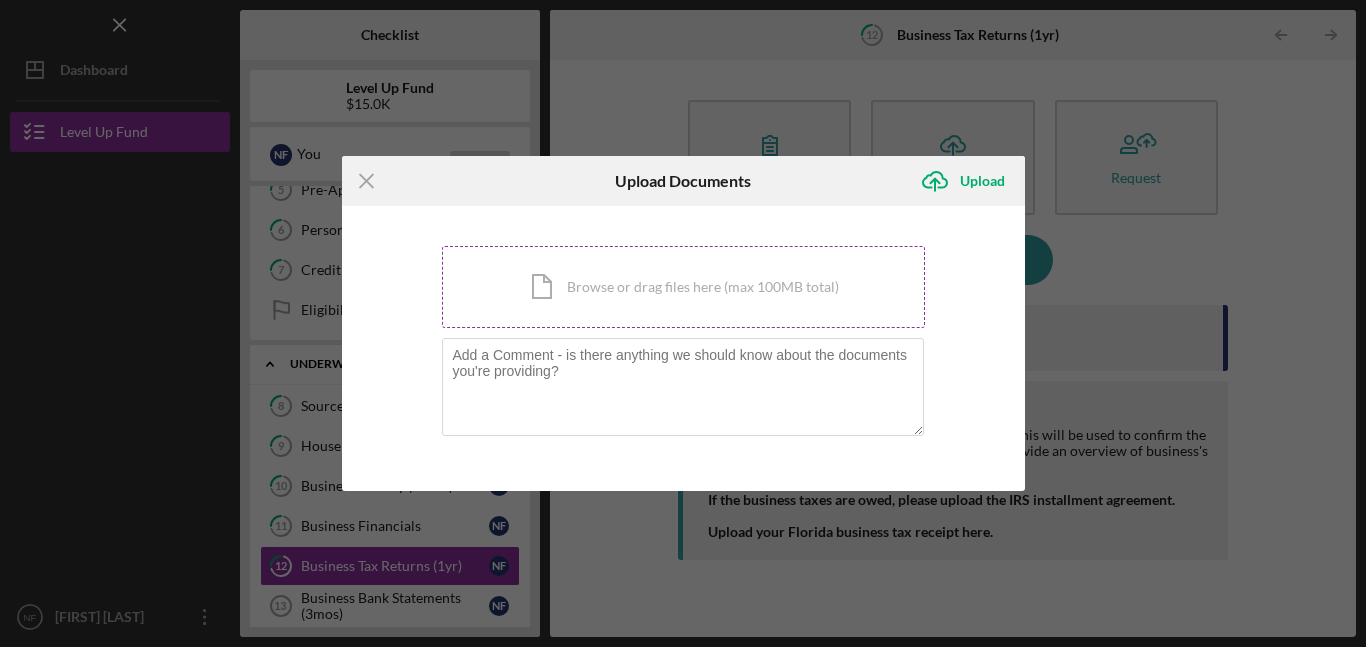 click on "Icon/Document Browse or drag files here (max 100MB total) Tap to choose files or take a photo" at bounding box center [683, 287] 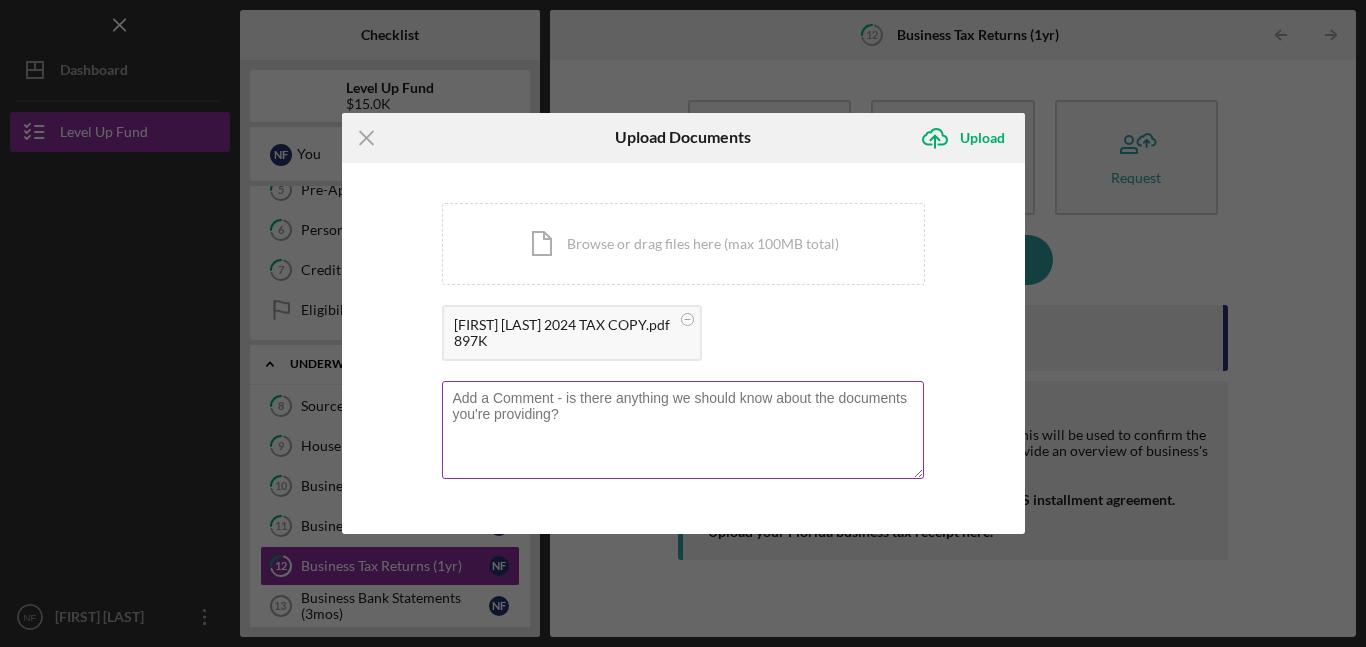 click at bounding box center [683, 430] 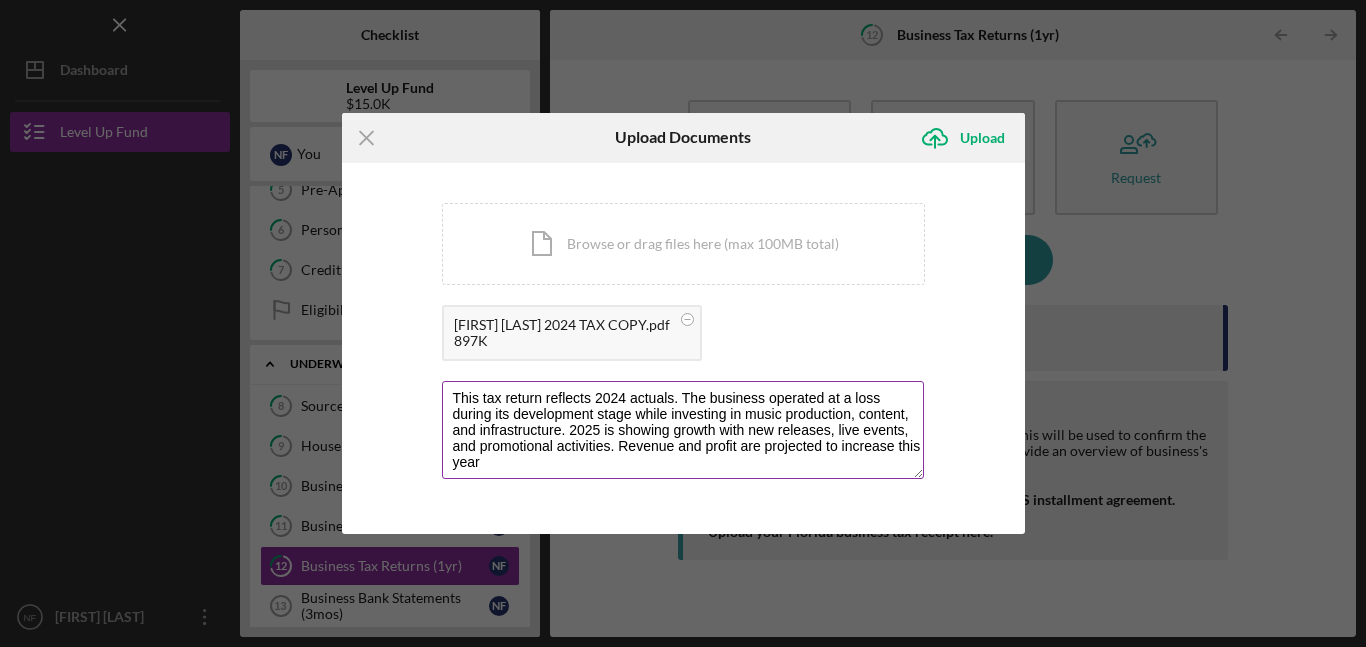 click on "This tax return reflects 2024 actuals. The business operated at a loss during its development stage while investing in music production, content, and infrastructure. 2025 is showing growth with new releases, live events, and promotional activities. Revenue and profit are projected to increase this year" at bounding box center (683, 430) 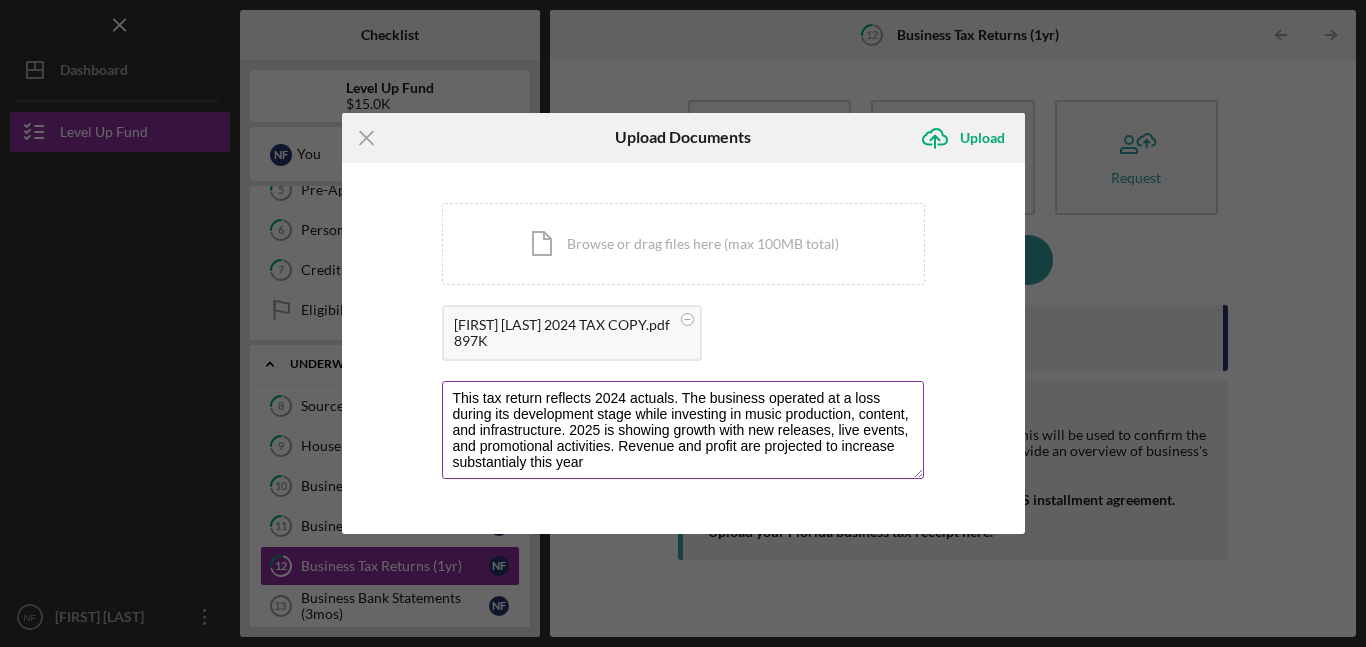 click on "This tax return reflects 2024 actuals. The business operated at a loss during its development stage while investing in music production, content, and infrastructure. 2025 is showing growth with new releases, live events, and promotional activities. Revenue and profit are projected to increase substantialy this year" at bounding box center (683, 430) 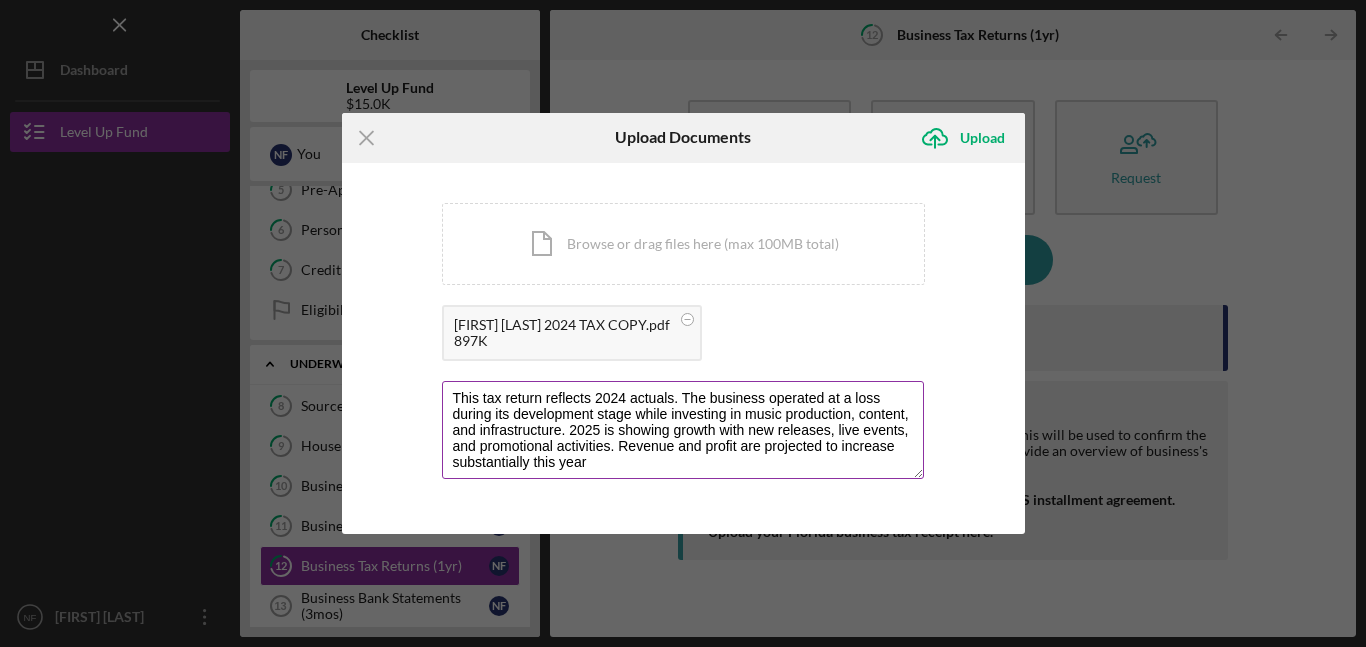 click on "This tax return reflects 2024 actuals. The business operated at a loss during its development stage while investing in music production, content, and infrastructure. 2025 is showing growth with new releases, live events, and promotional activities. Revenue and profit are projected to increase substantially this year" at bounding box center [683, 430] 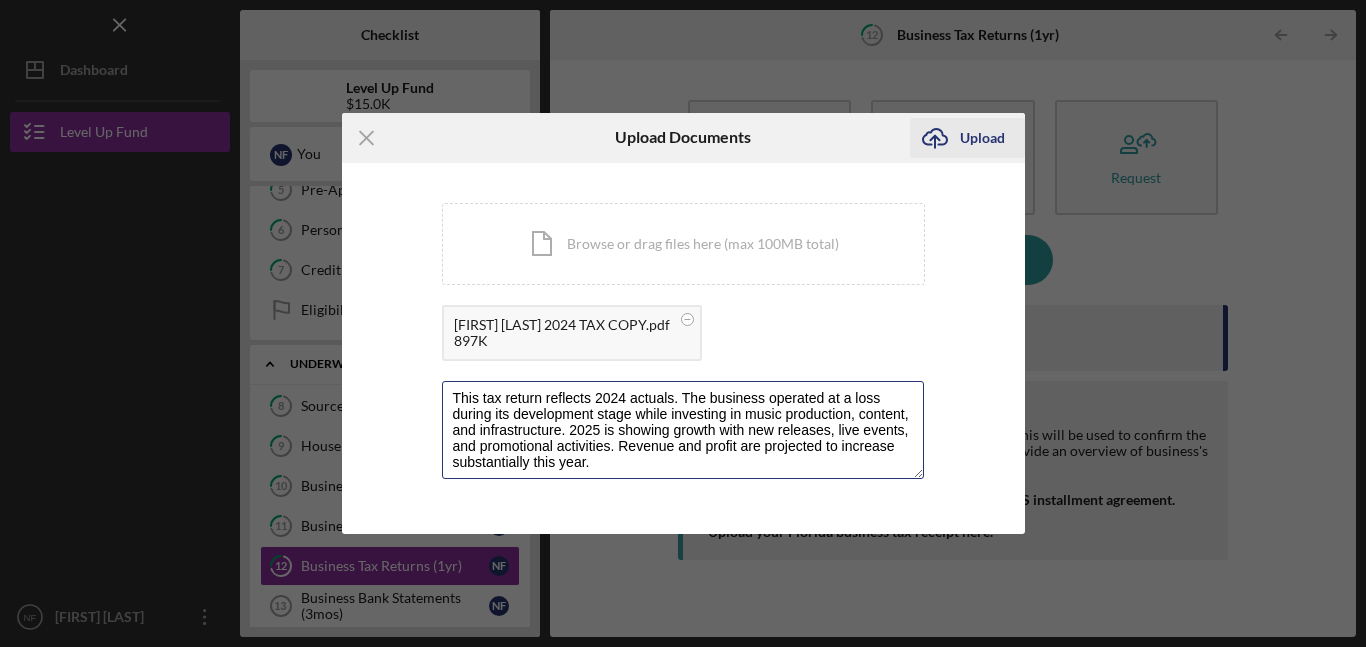 type on "This tax return reflects 2024 actuals. The business operated at a loss during its development stage while investing in music production, content, and infrastructure. 2025 is showing growth with new releases, live events, and promotional activities. Revenue and profit are projected to increase substantially this year." 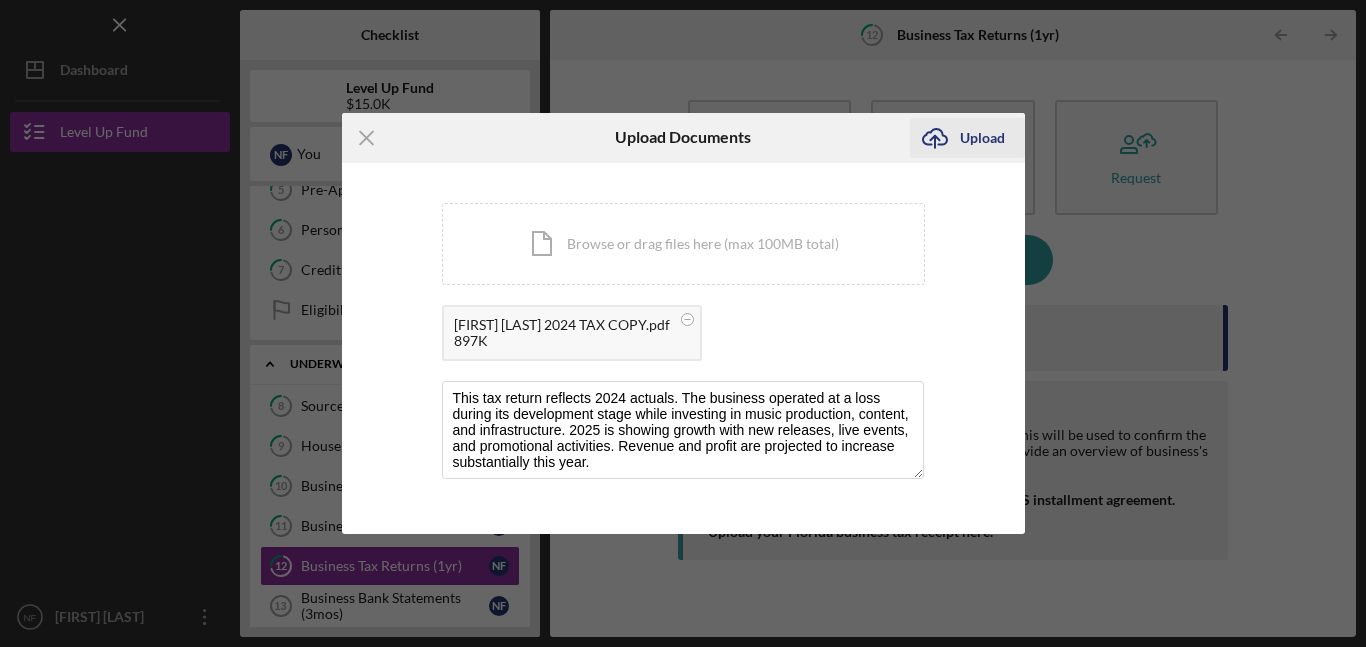 click on "Upload" at bounding box center [982, 138] 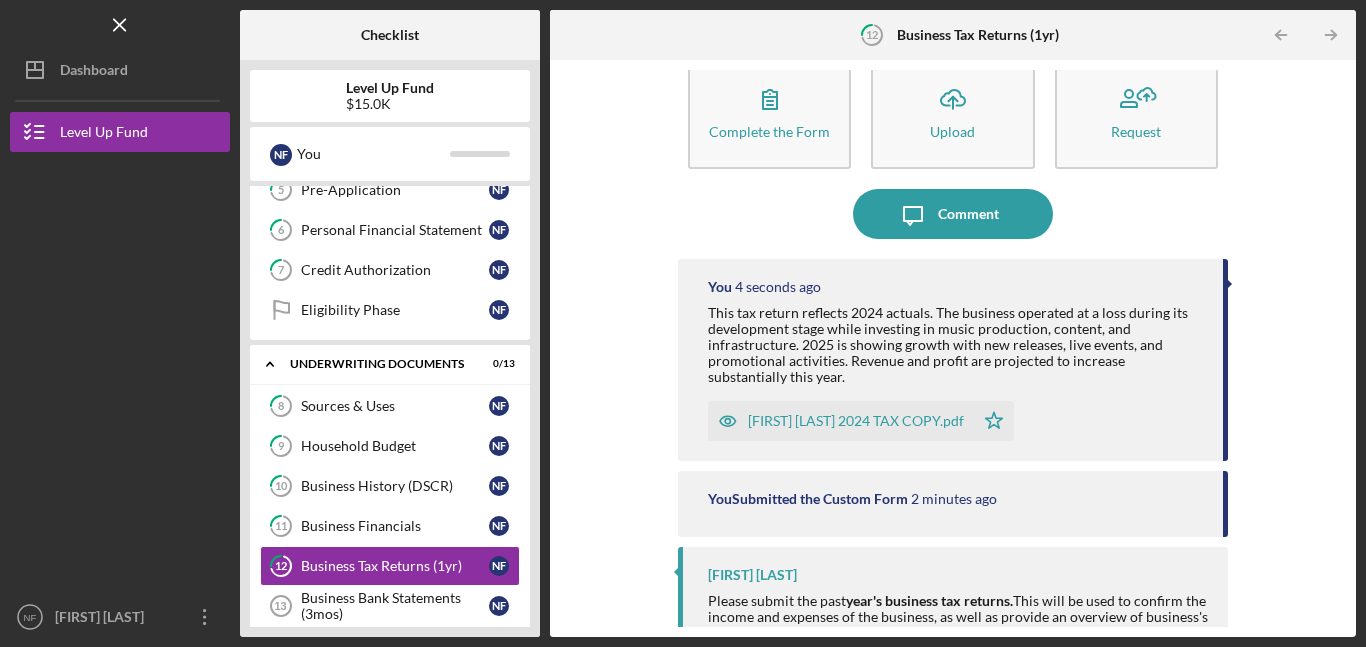 scroll, scrollTop: 73, scrollLeft: 0, axis: vertical 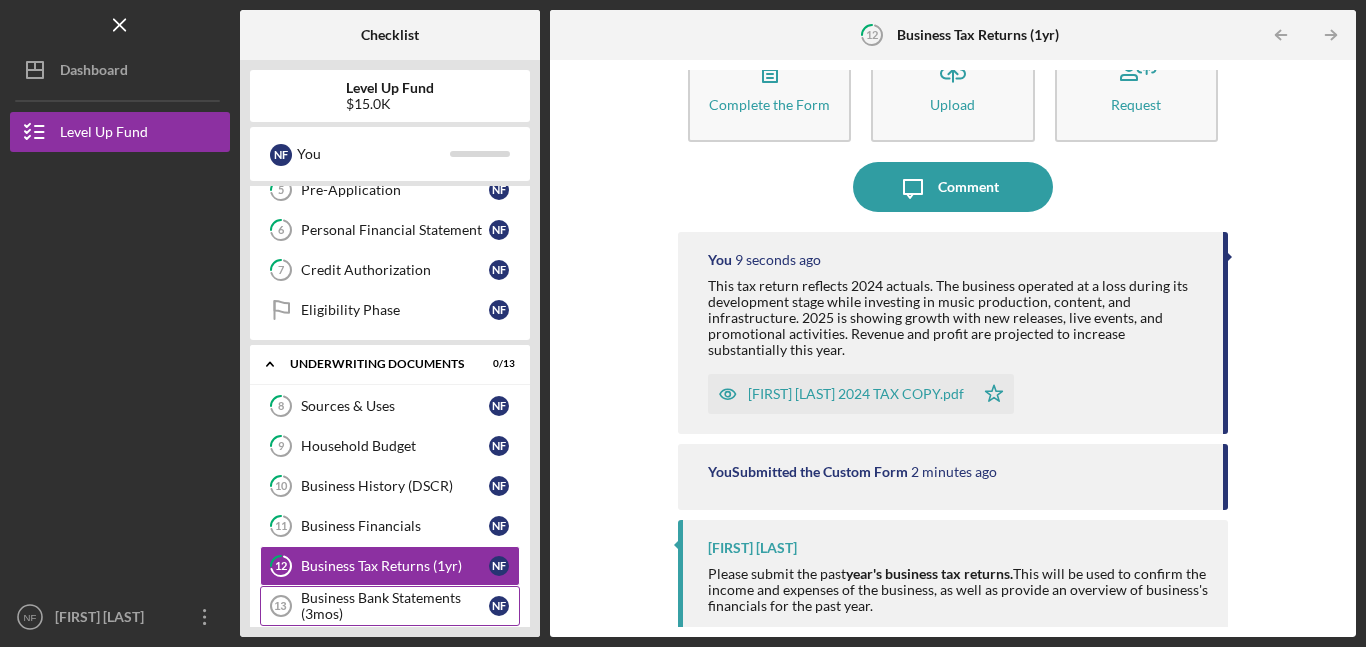 click on "Business Bank Statements (3mos)" at bounding box center [395, 606] 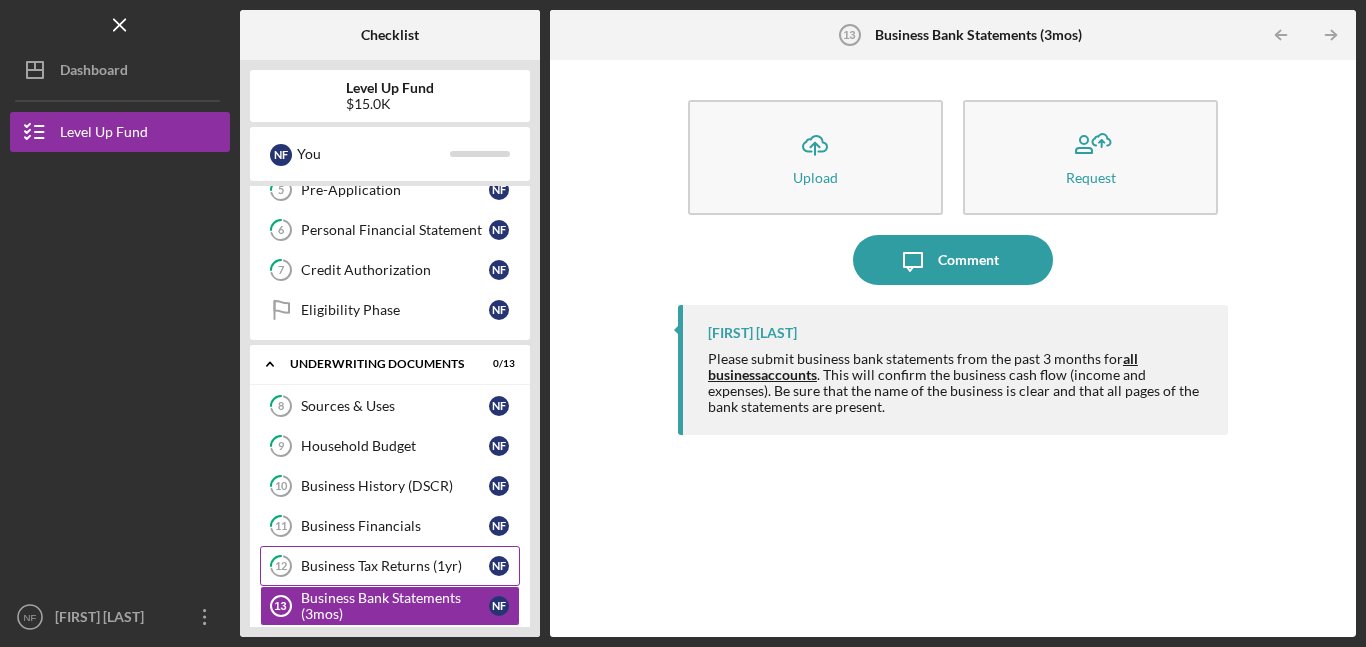click on "Business Tax Returns (1yr)" at bounding box center (395, 566) 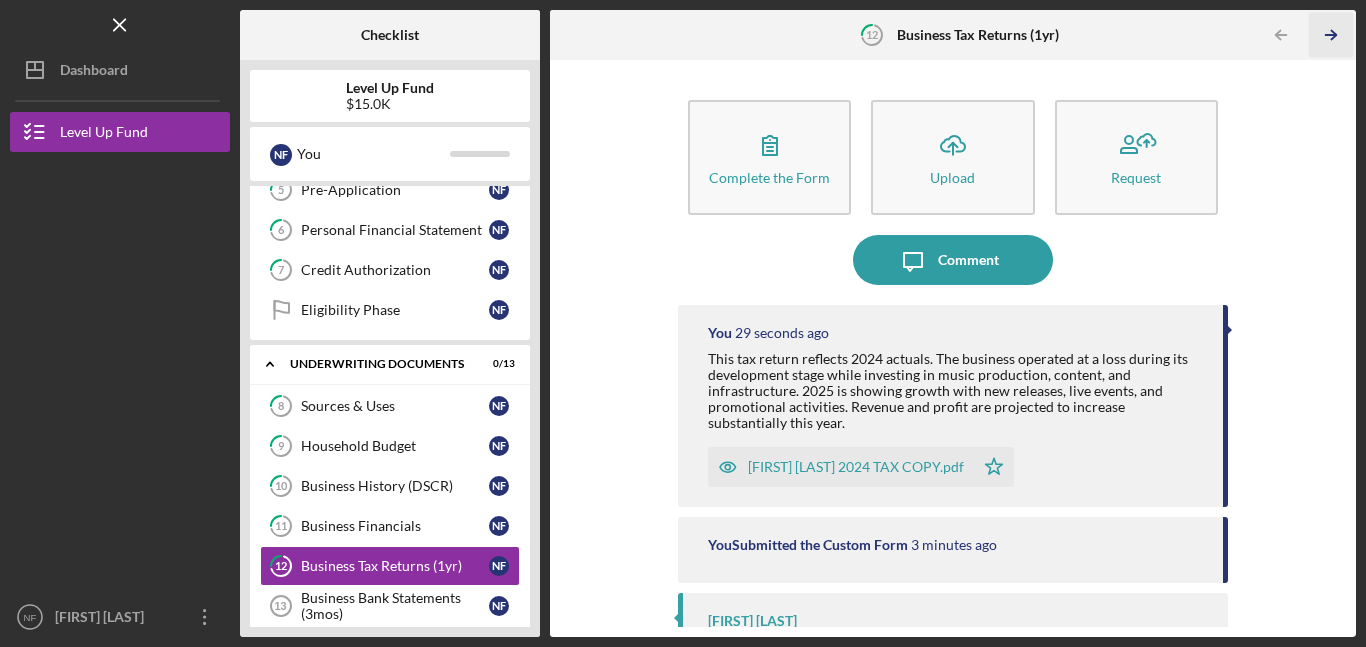 click on "Icon/Table Pagination Arrow" 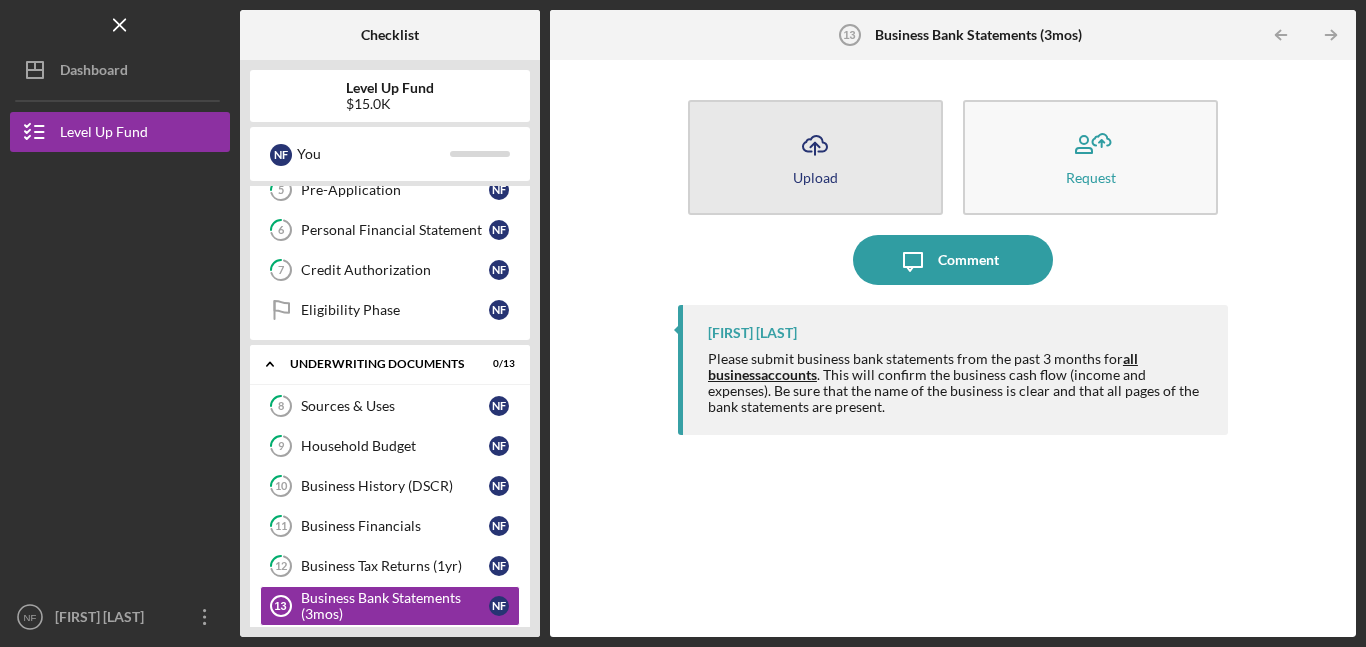 click on "Icon/Upload" 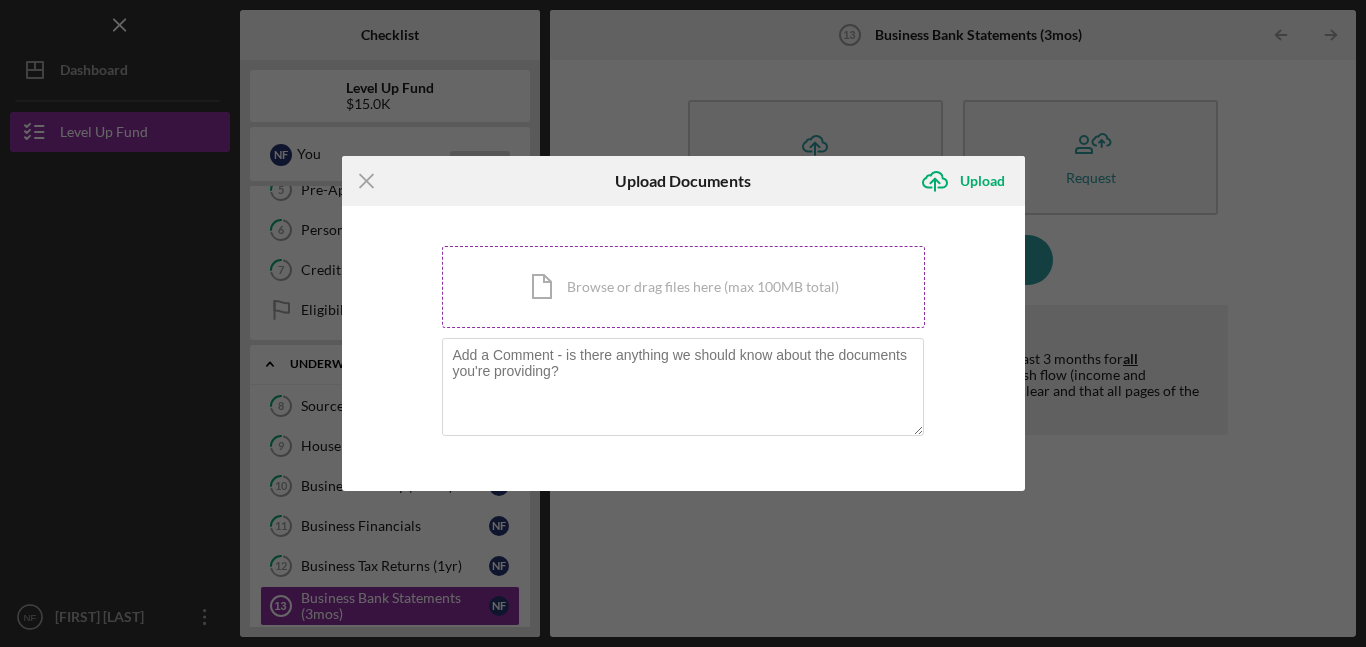 click on "Icon/Document Browse or drag files here (max 100MB total) Tap to choose files or take a photo" at bounding box center (683, 287) 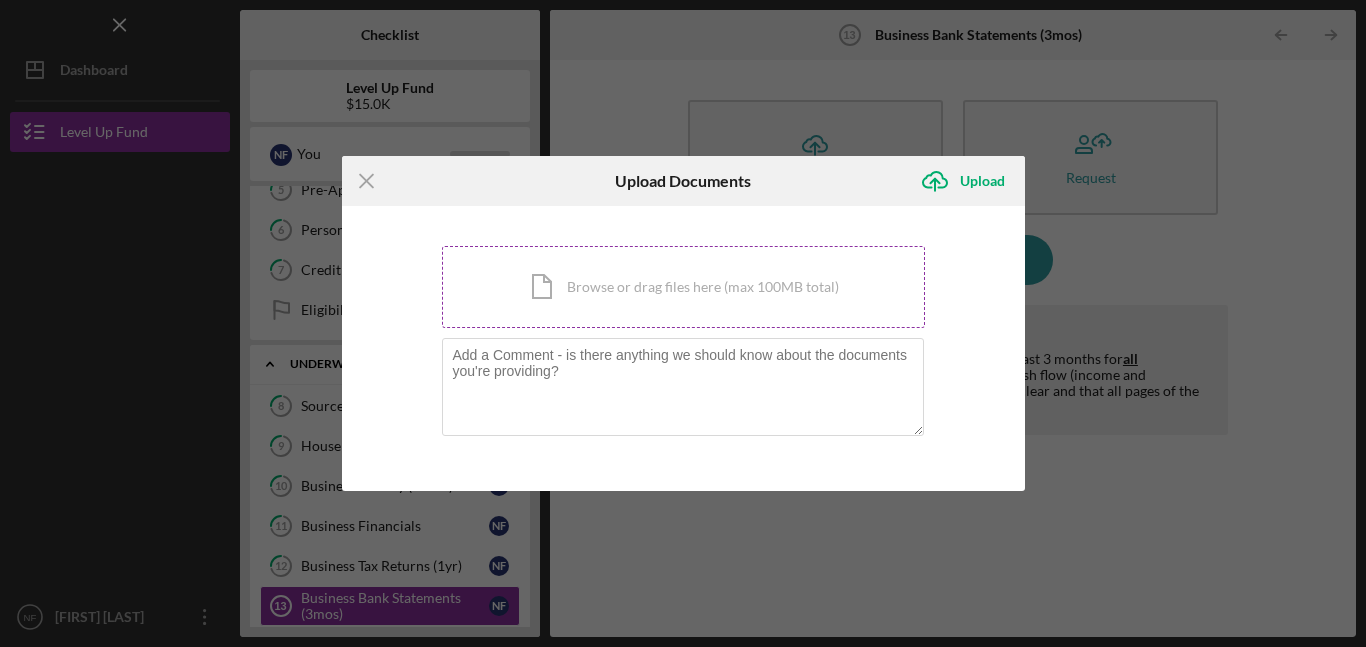 click on "Icon/Document Browse or drag files here (max 100MB total) Tap to choose files or take a photo" at bounding box center (683, 287) 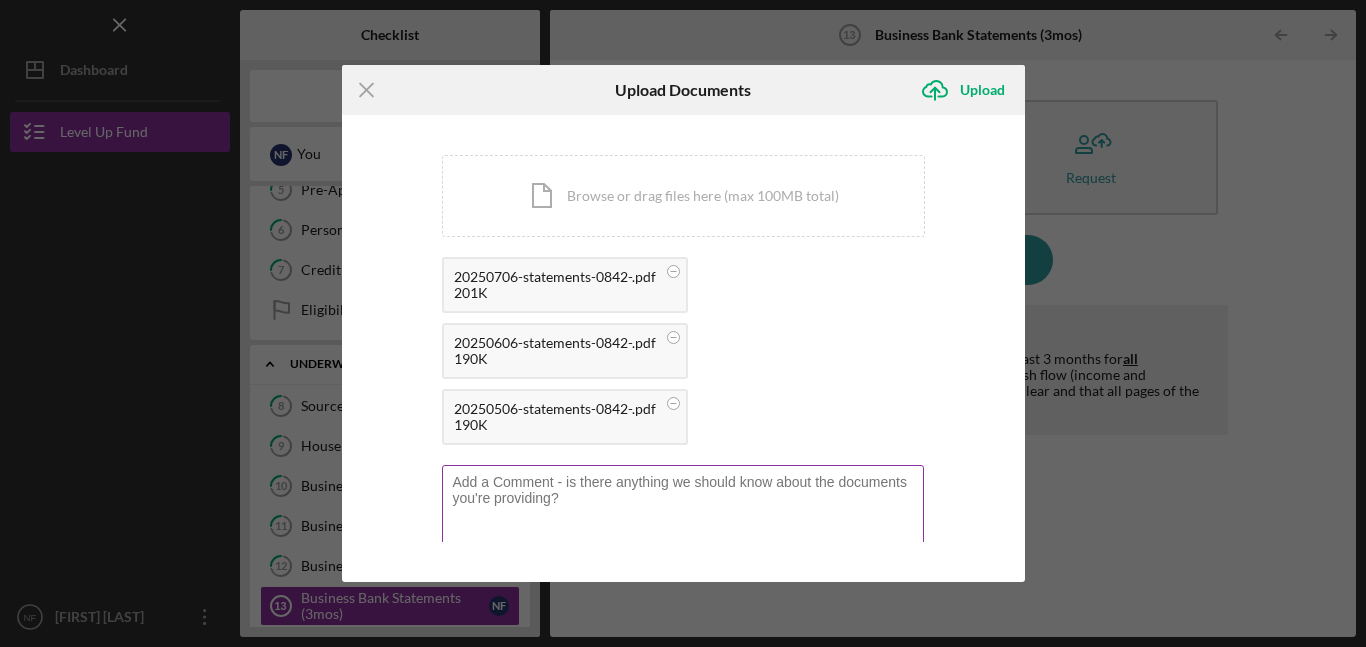 click at bounding box center [683, 514] 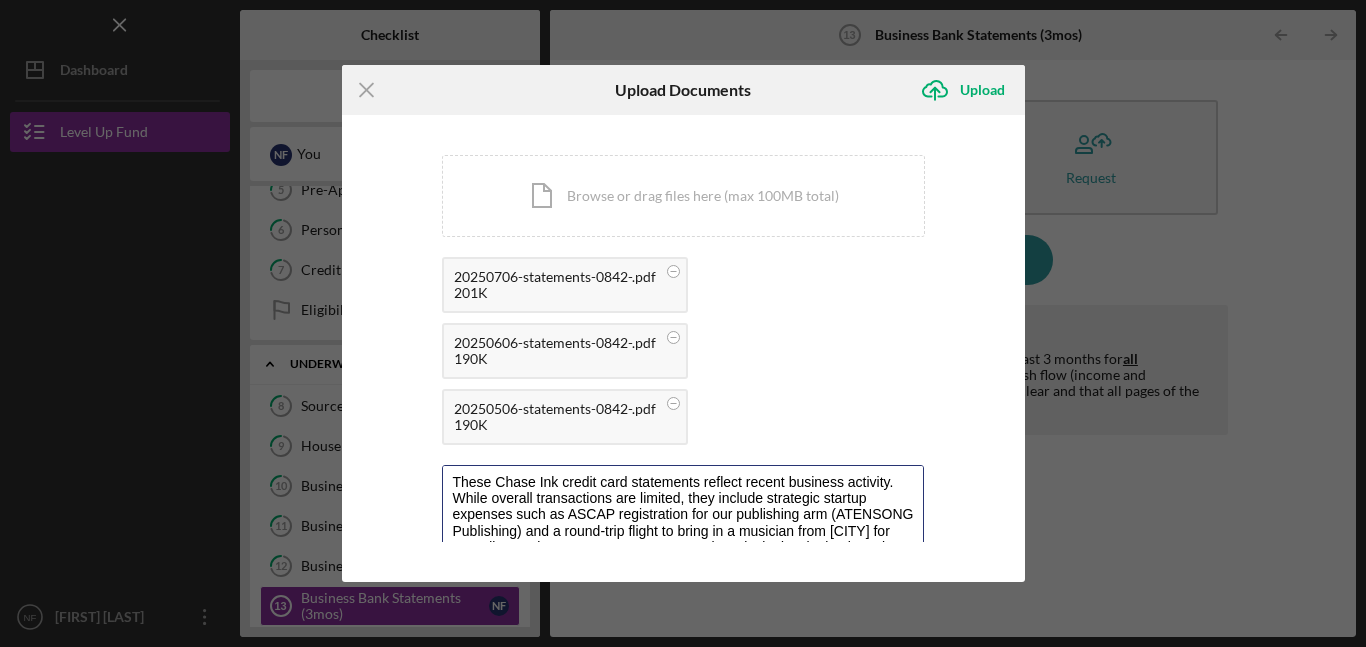 scroll, scrollTop: 24, scrollLeft: 0, axis: vertical 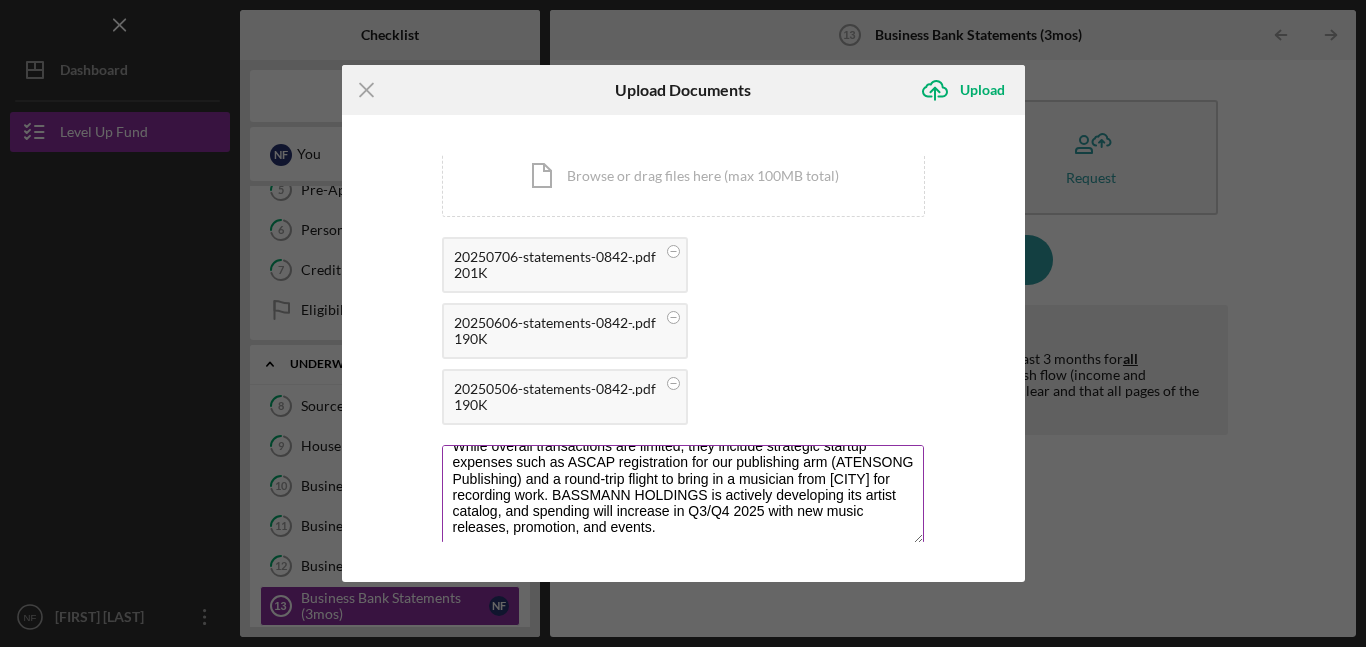 click on "These Chase Ink credit card statements reflect recent business activity. While overall transactions are limited, they include strategic startup expenses such as ASCAP registration for our publishing arm (ATENSONG Publishing) and a round-trip flight to bring in a musician from [CITY] for recording work. BASSMANN HOLDINGS is actively developing its artist catalog, and spending will increase in Q3/Q4 2025 with new music releases, promotion, and events." at bounding box center [683, 494] 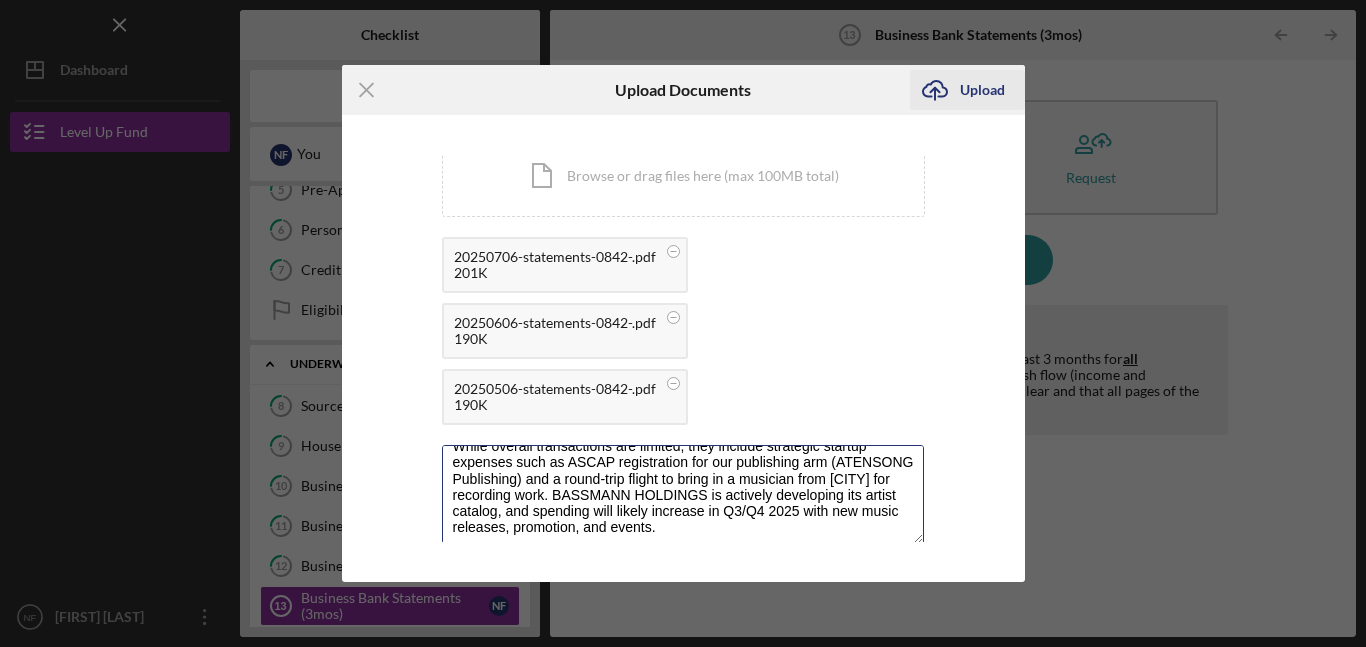 type on "These Chase Ink credit card statements reflect recent business activity. While overall transactions are limited, they include strategic startup expenses such as ASCAP registration for our publishing arm (ATENSONG Publishing) and a round-trip flight to bring in a musician from [CITY] for recording work. BASSMANN HOLDINGS is actively developing its artist catalog, and spending will likely increase in Q3/Q4 2025 with new music releases, promotion, and events." 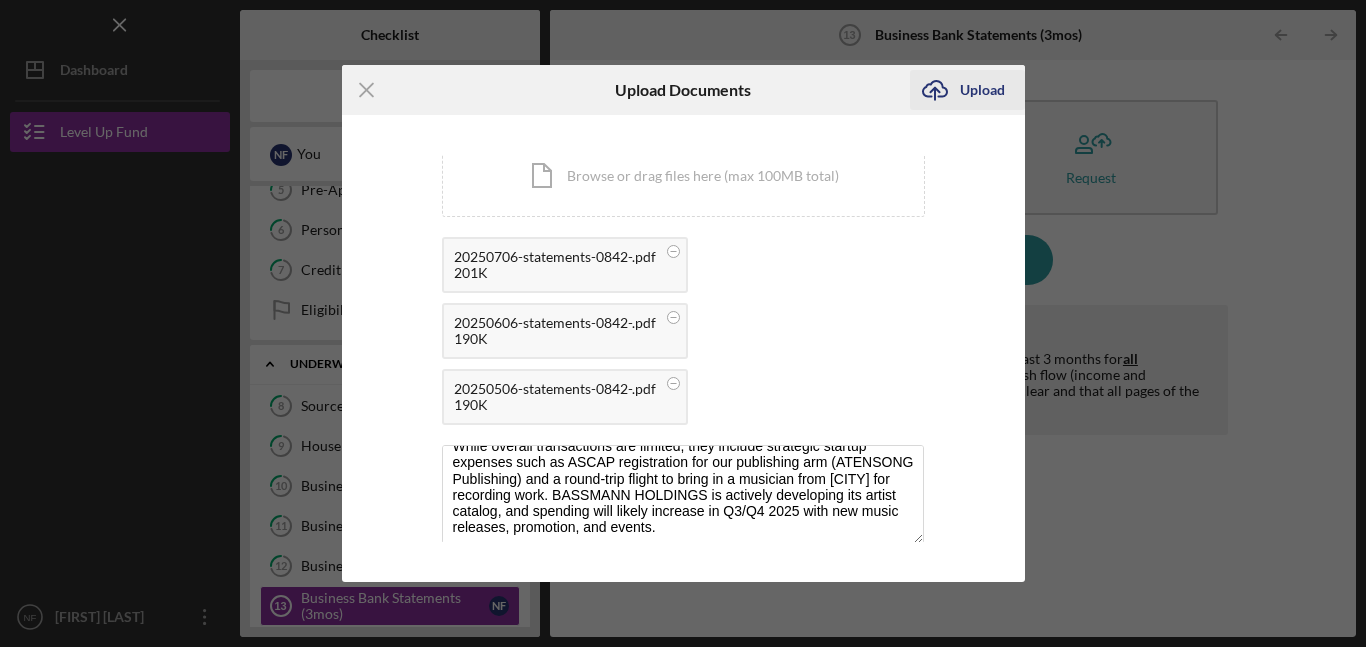 click on "Upload" at bounding box center [982, 90] 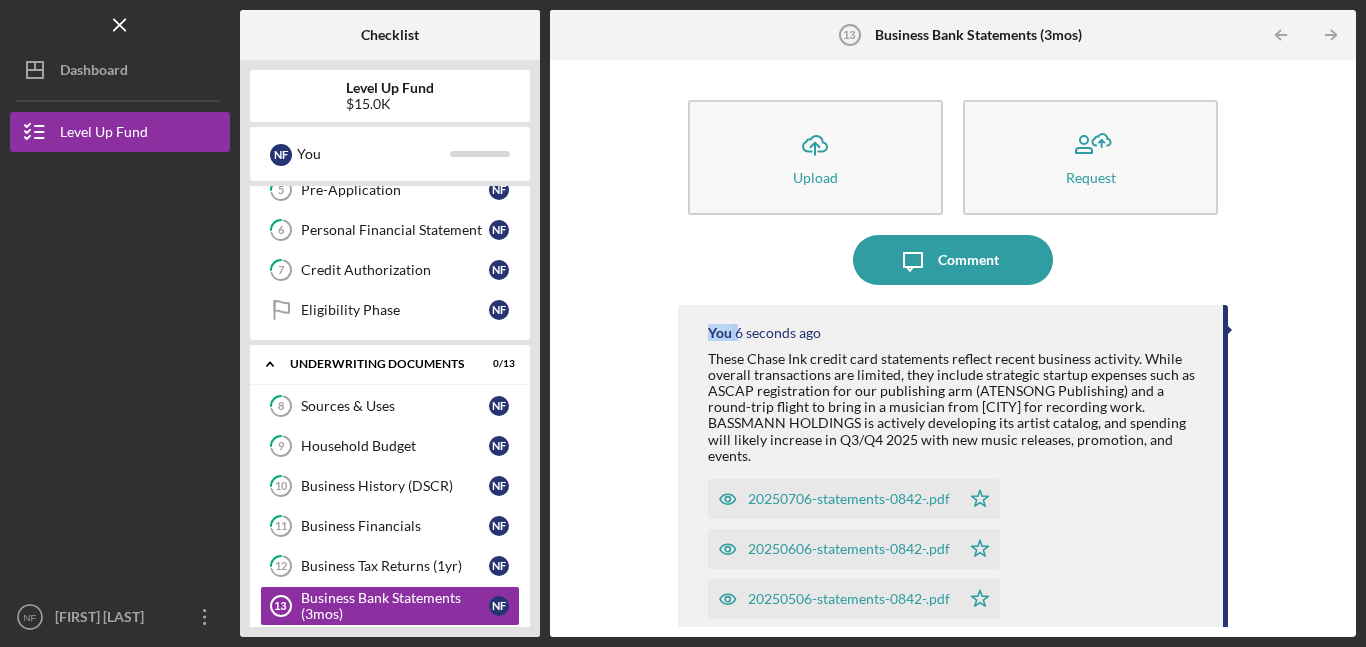 drag, startPoint x: 1340, startPoint y: 276, endPoint x: 1345, endPoint y: 296, distance: 20.615528 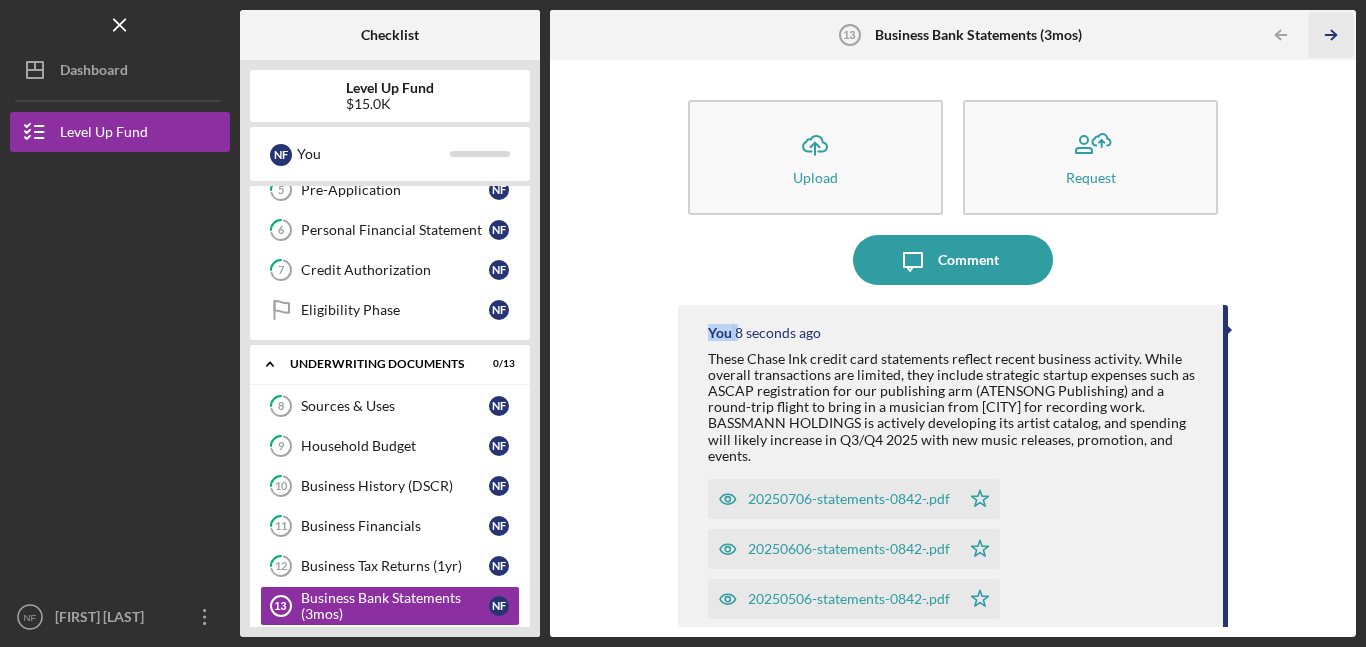 click on "Icon/Table Pagination Arrow" 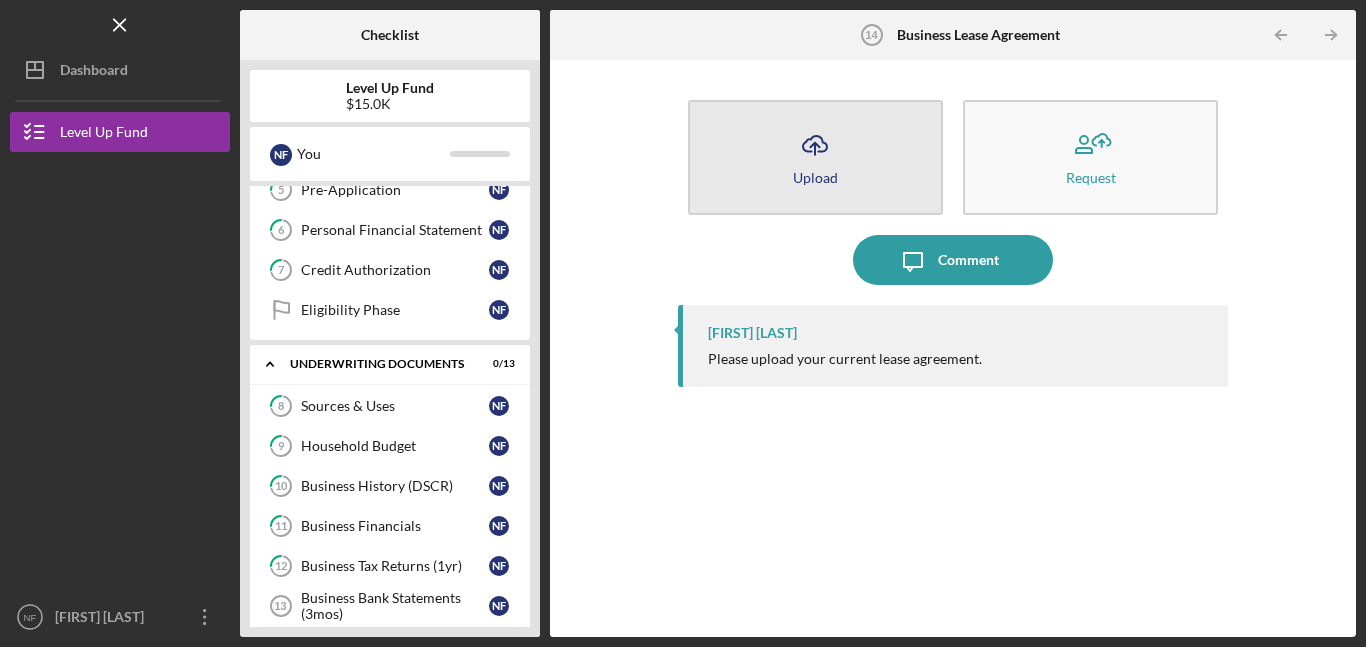 click on "Icon/Upload" 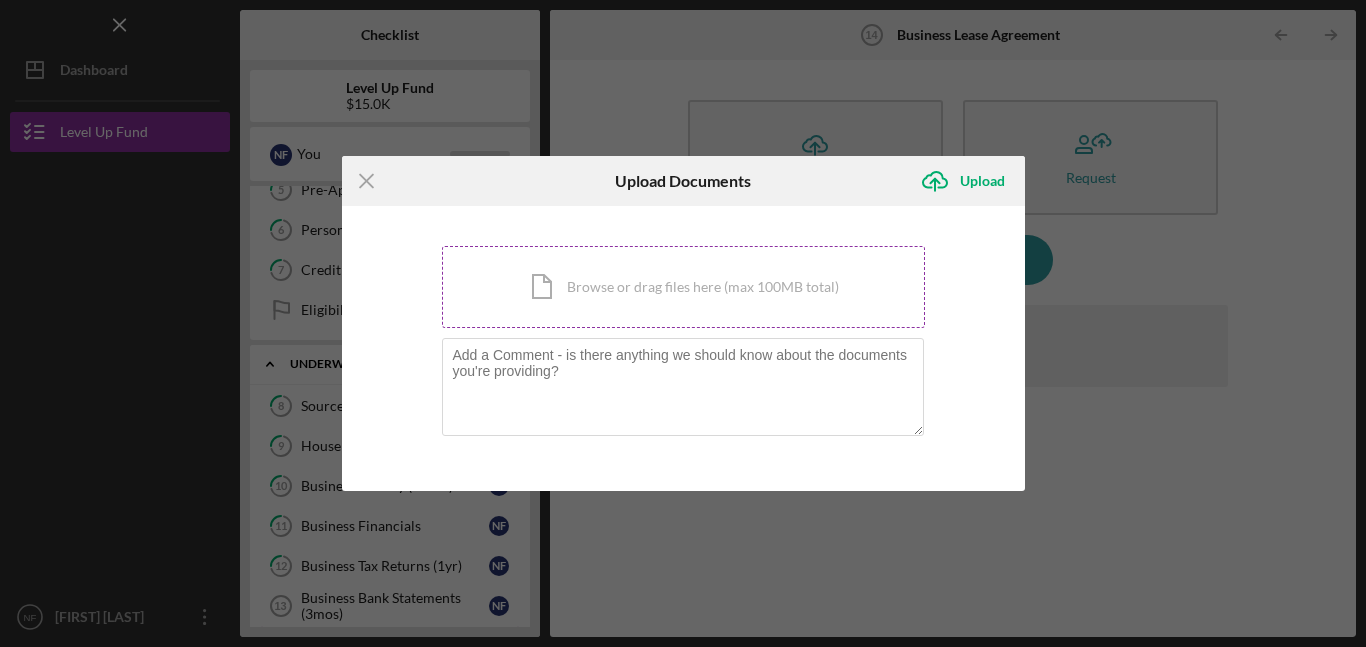 click on "Icon/Document Browse or drag files here (max 100MB total) Tap to choose files or take a photo" at bounding box center (683, 287) 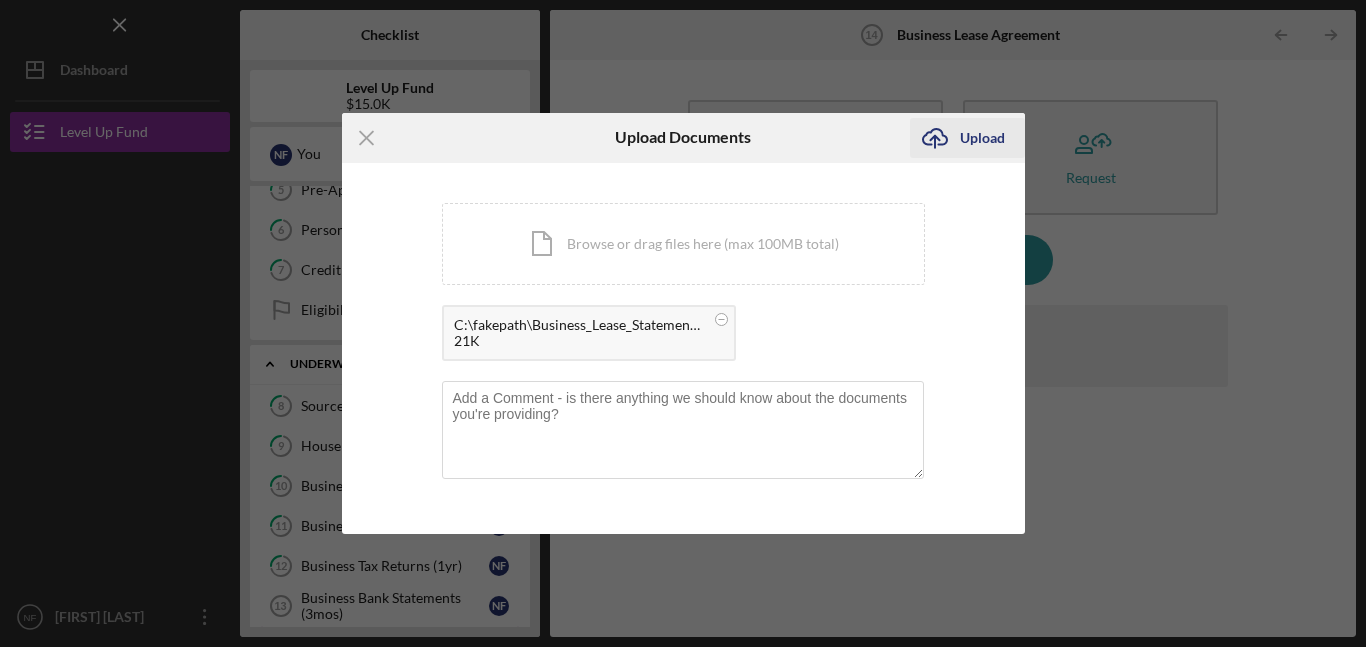 click on "Upload" at bounding box center [982, 138] 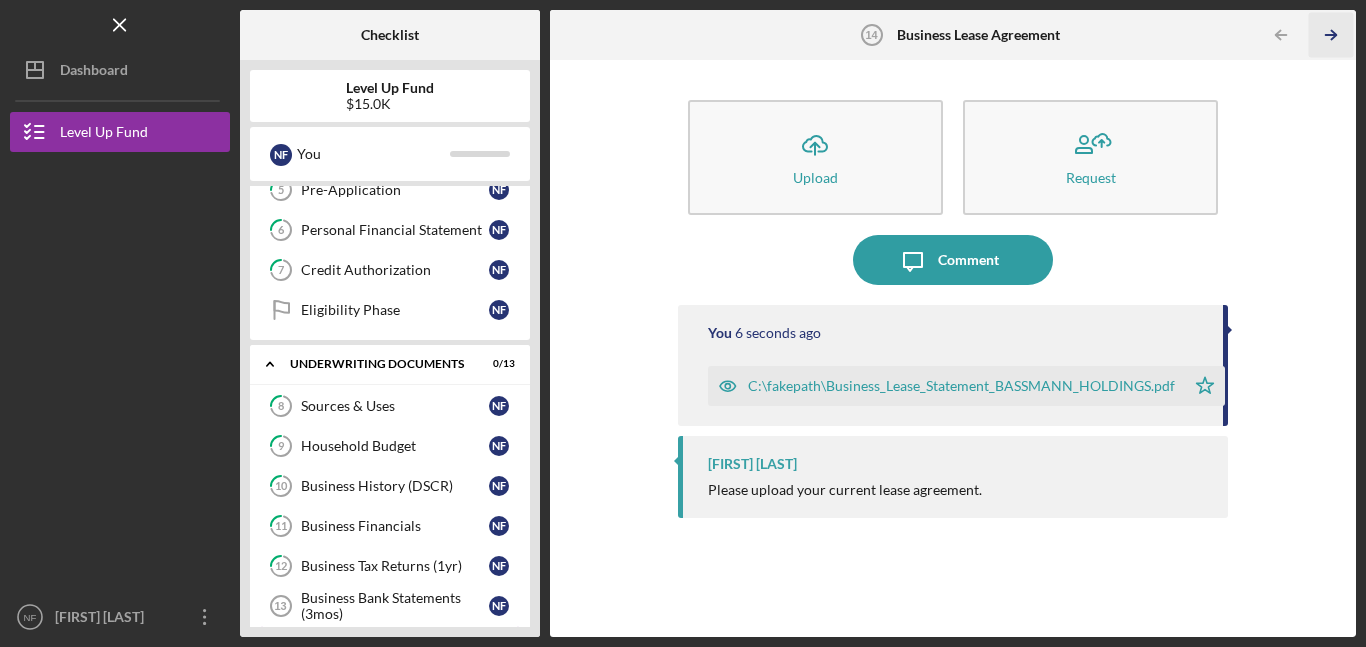 click on "Icon/Table Pagination Arrow" 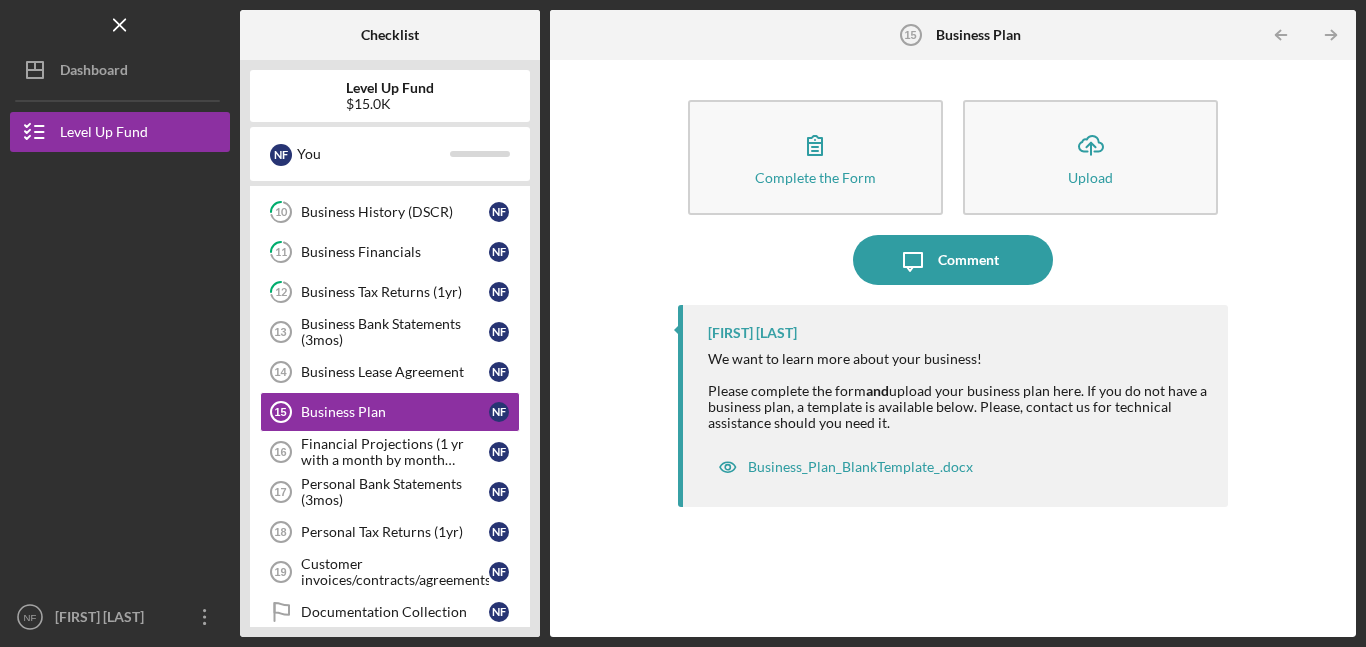 scroll, scrollTop: 497, scrollLeft: 0, axis: vertical 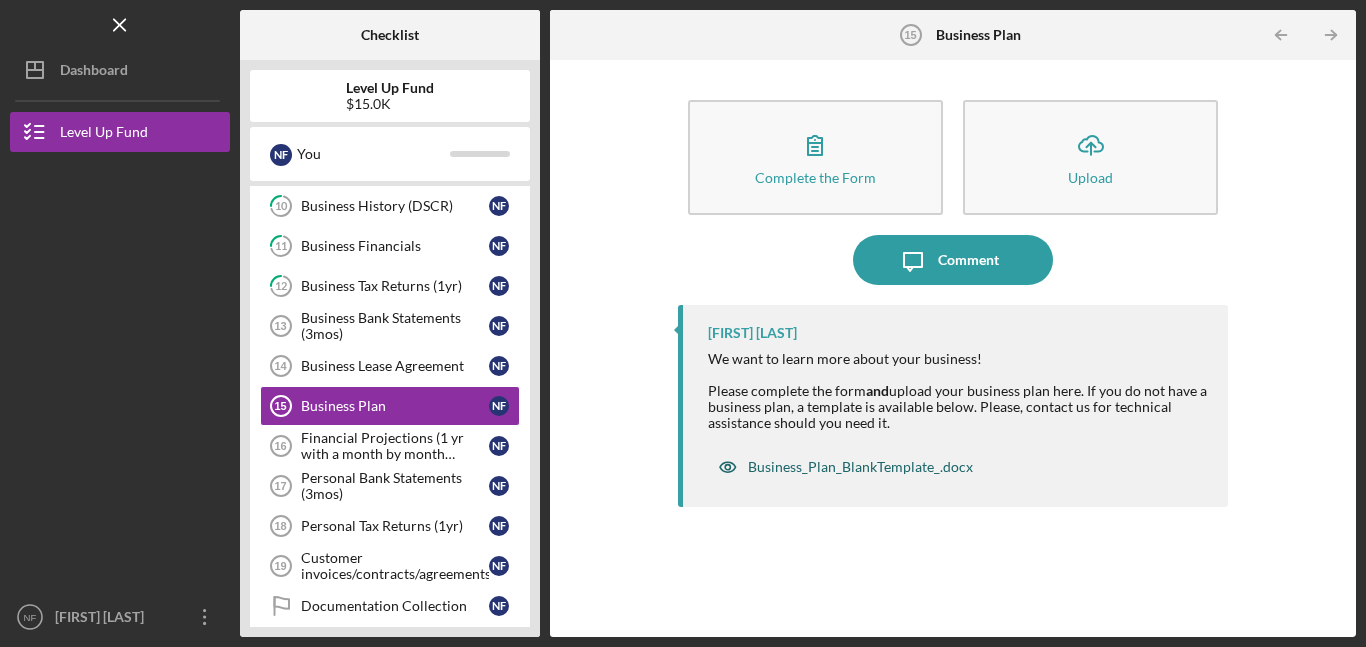 click on "Business_Plan_BlankTemplate_.docx" at bounding box center [860, 467] 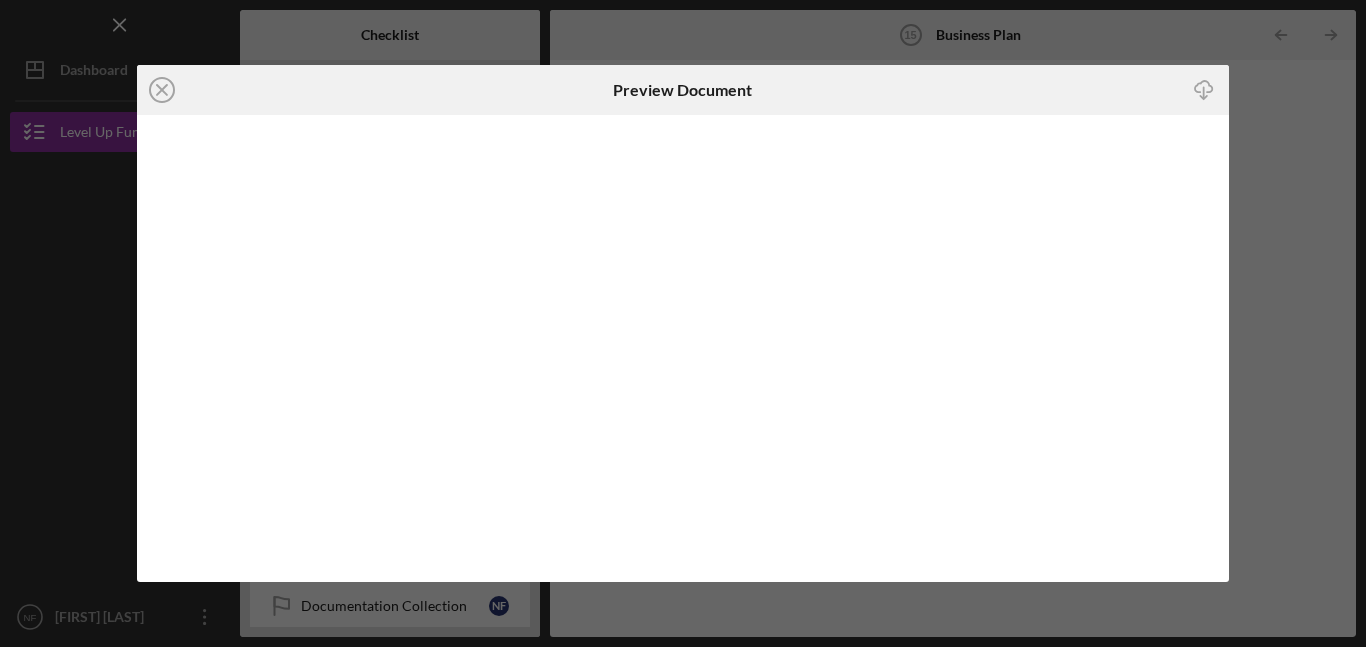 click on "Icon/Download" 